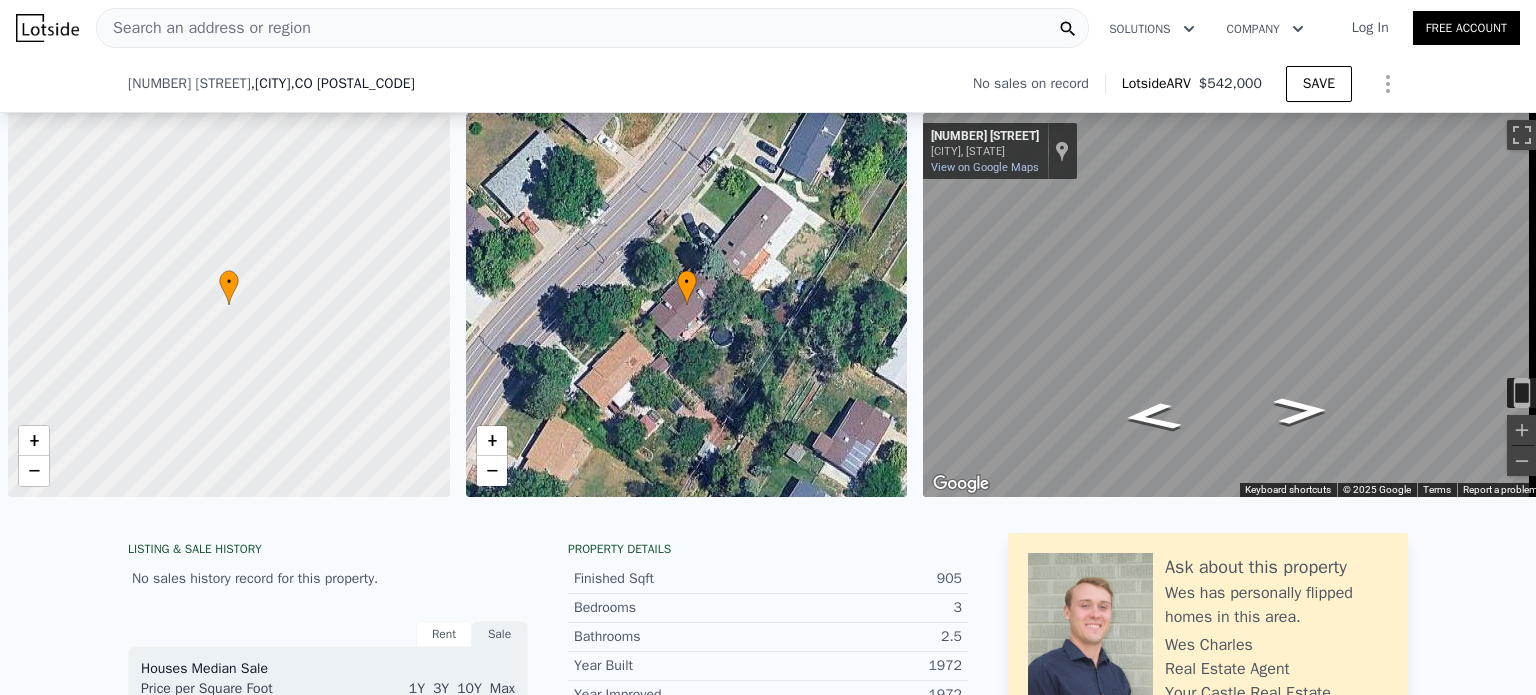 scroll, scrollTop: 0, scrollLeft: 0, axis: both 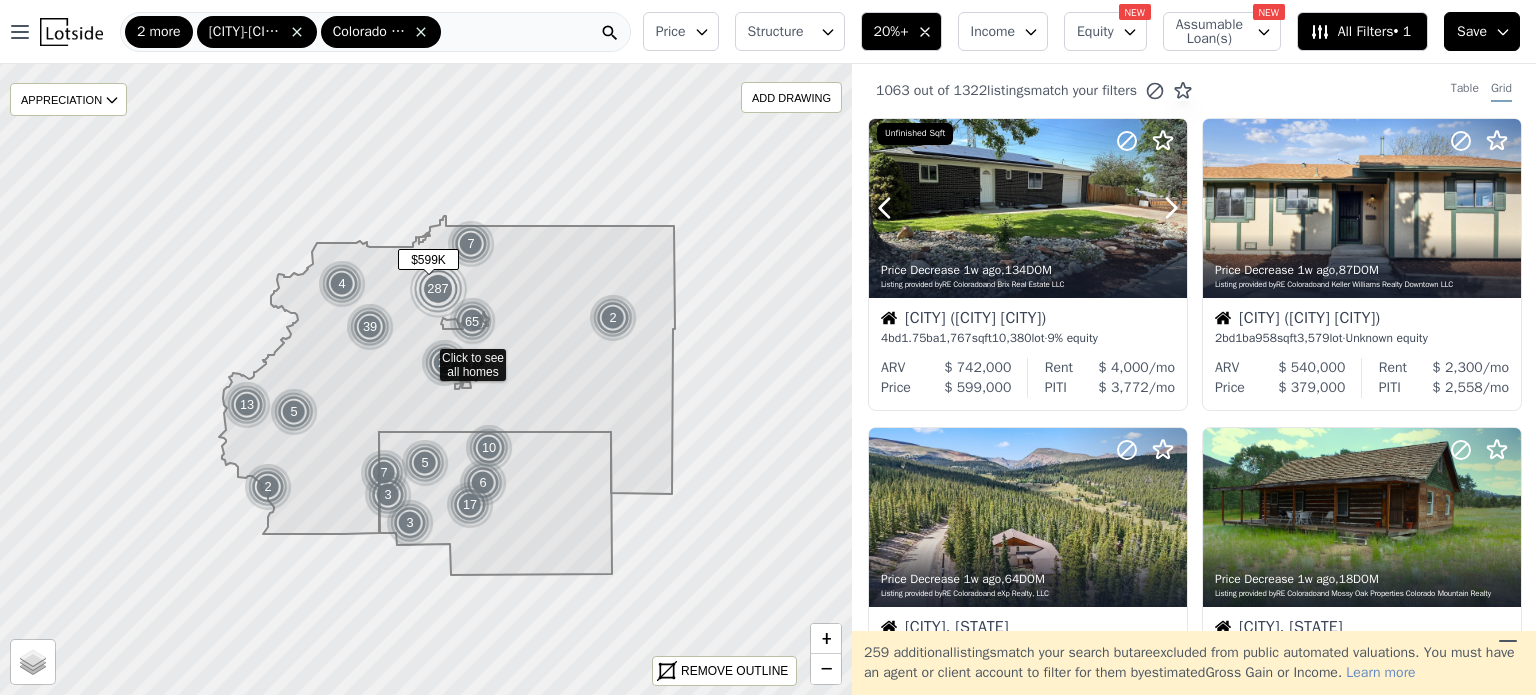 click at bounding box center [1028, 208] 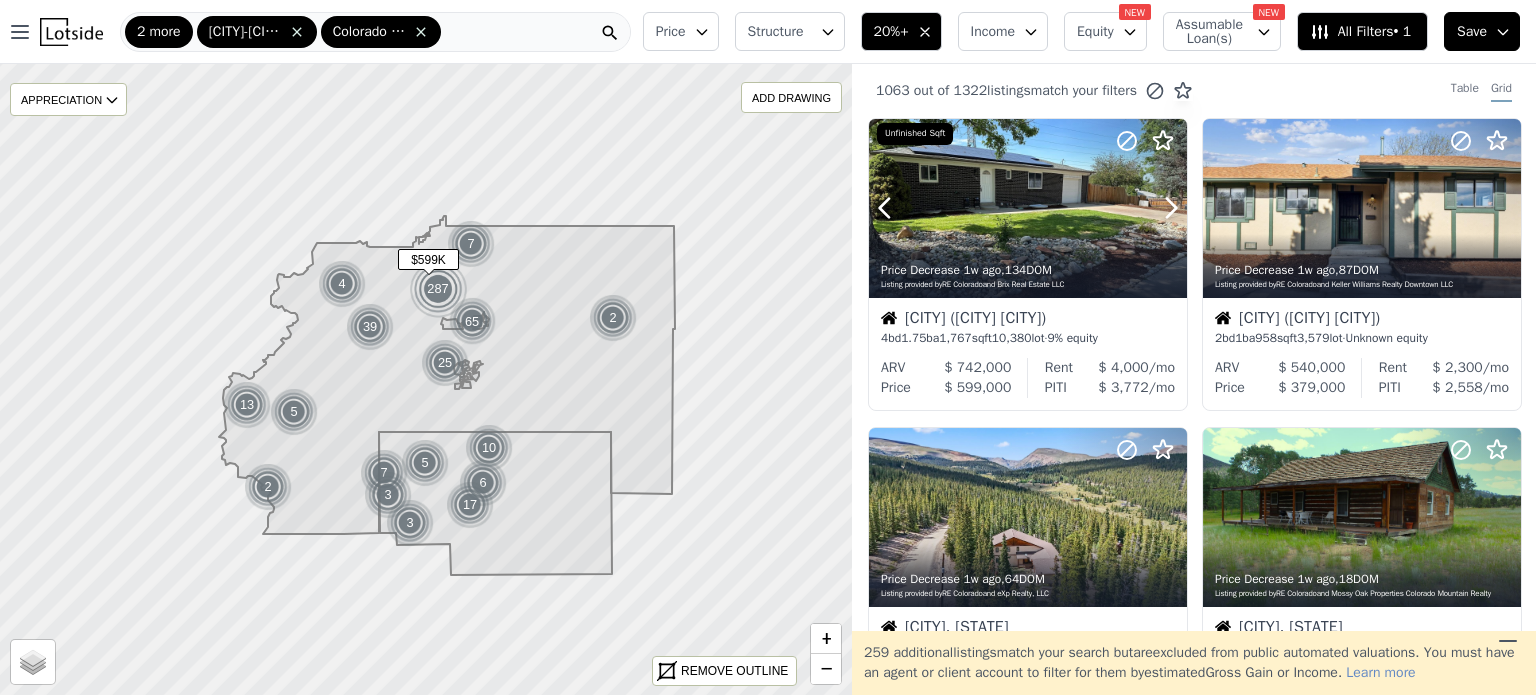 click at bounding box center [909, 208] 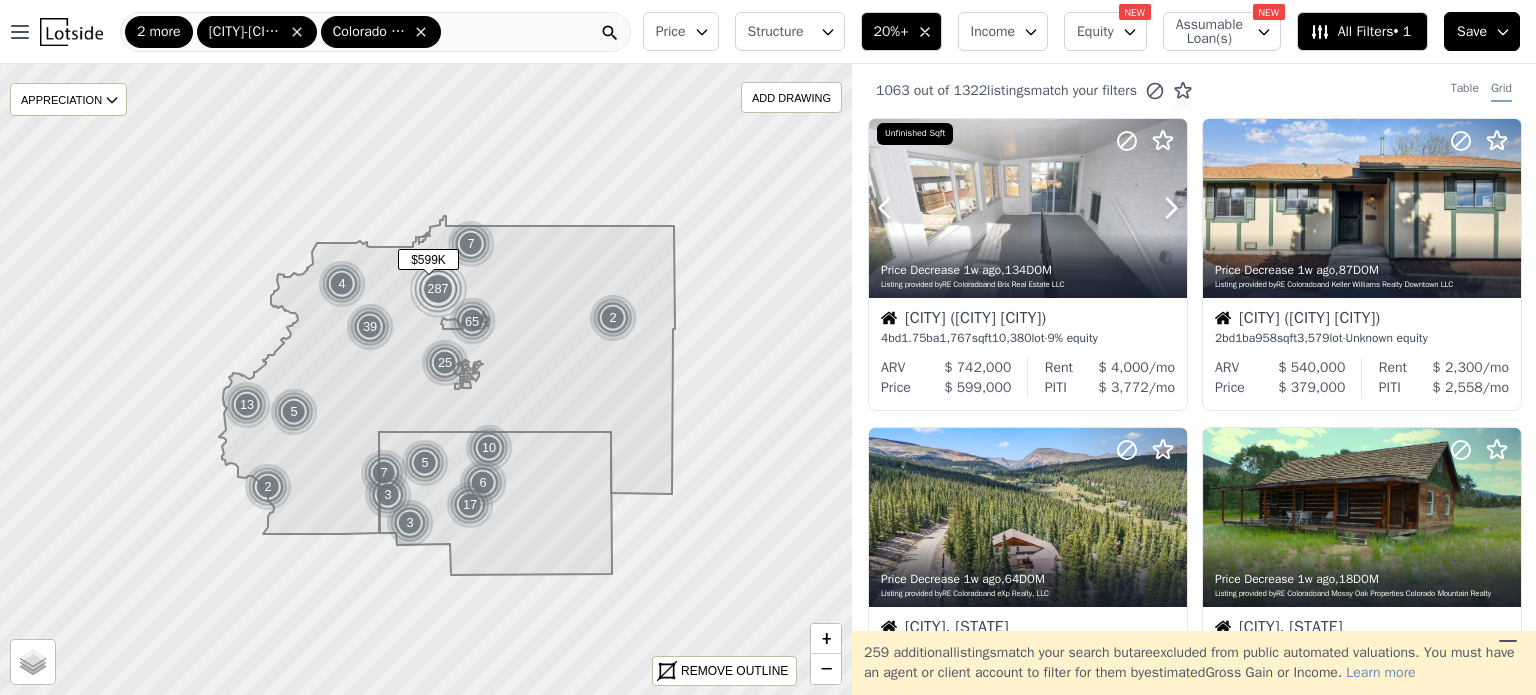 click at bounding box center (1028, 208) 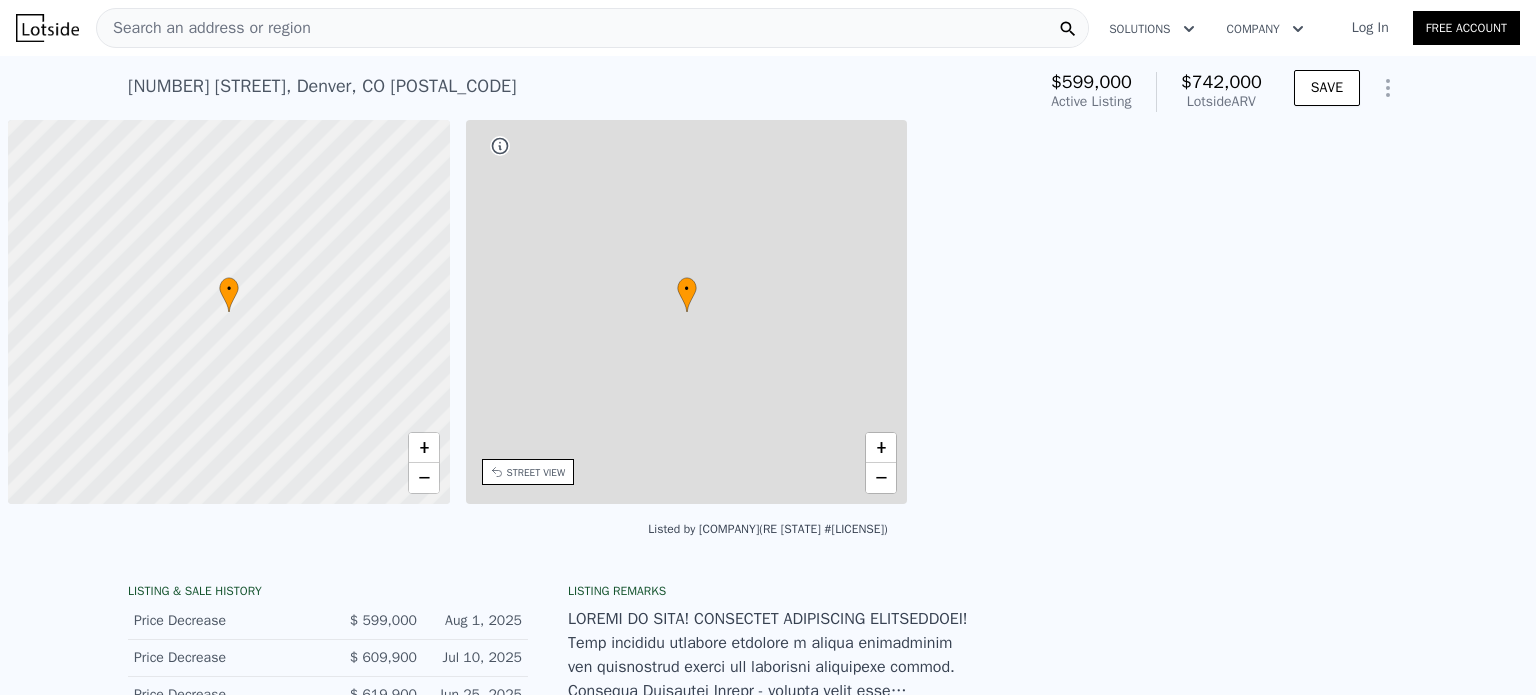 scroll, scrollTop: 0, scrollLeft: 0, axis: both 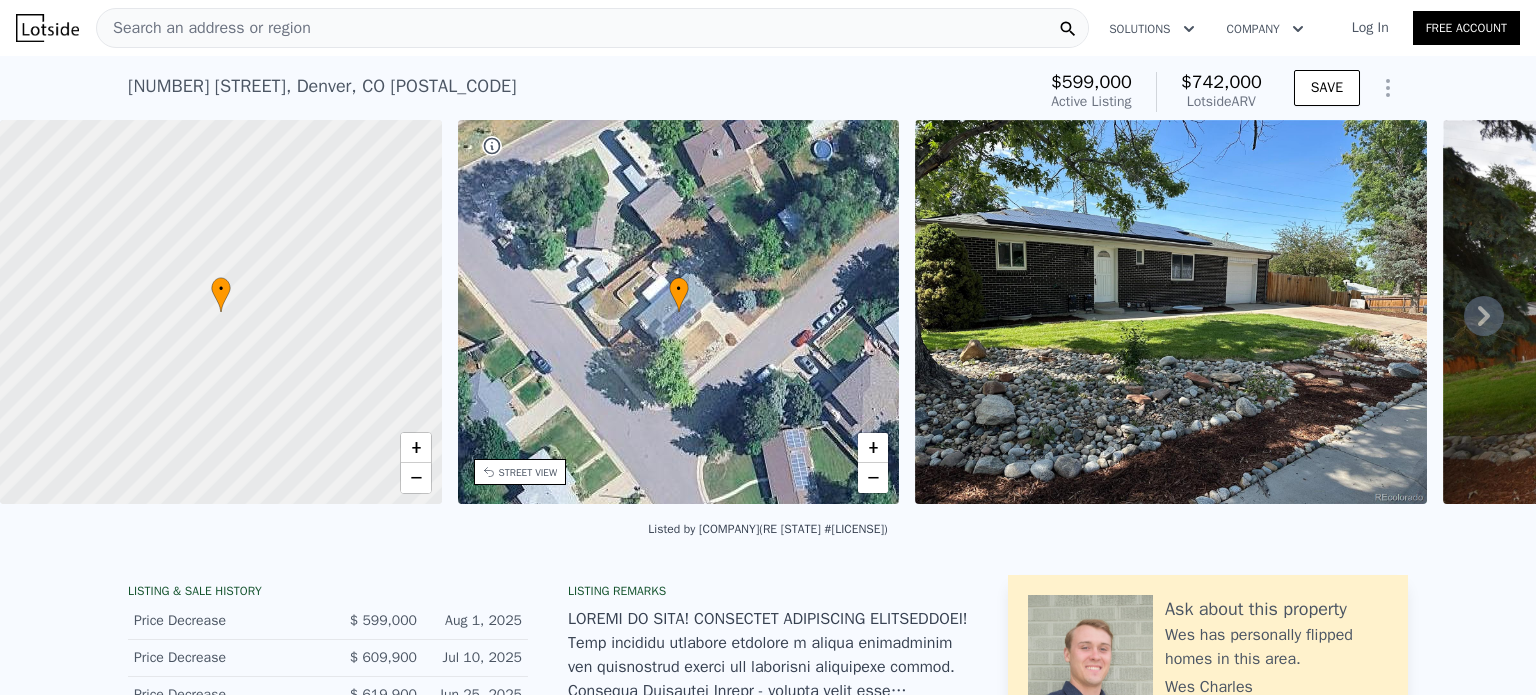 click on "Search an address or region" at bounding box center (204, 28) 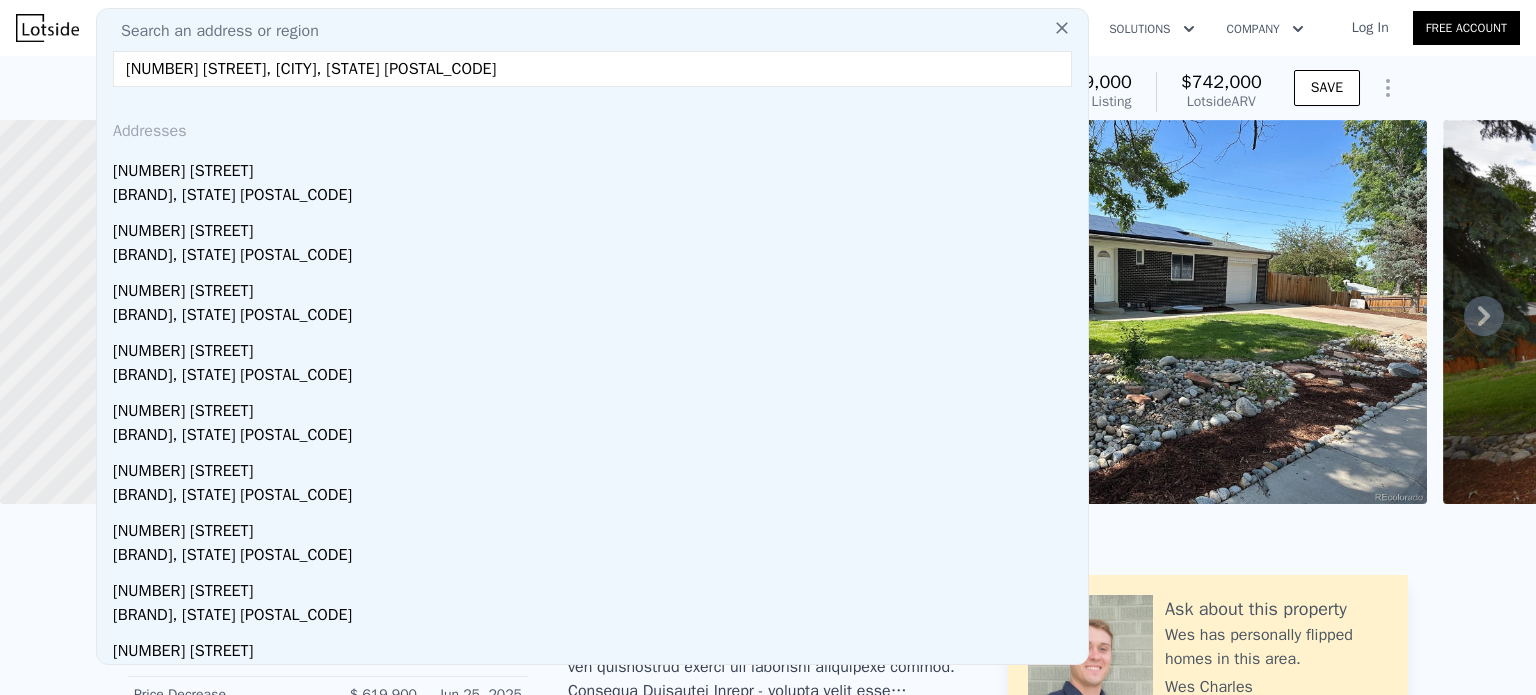 type on "[NUMBER] [STREET], [CITY], [STATE] [POSTAL_CODE]" 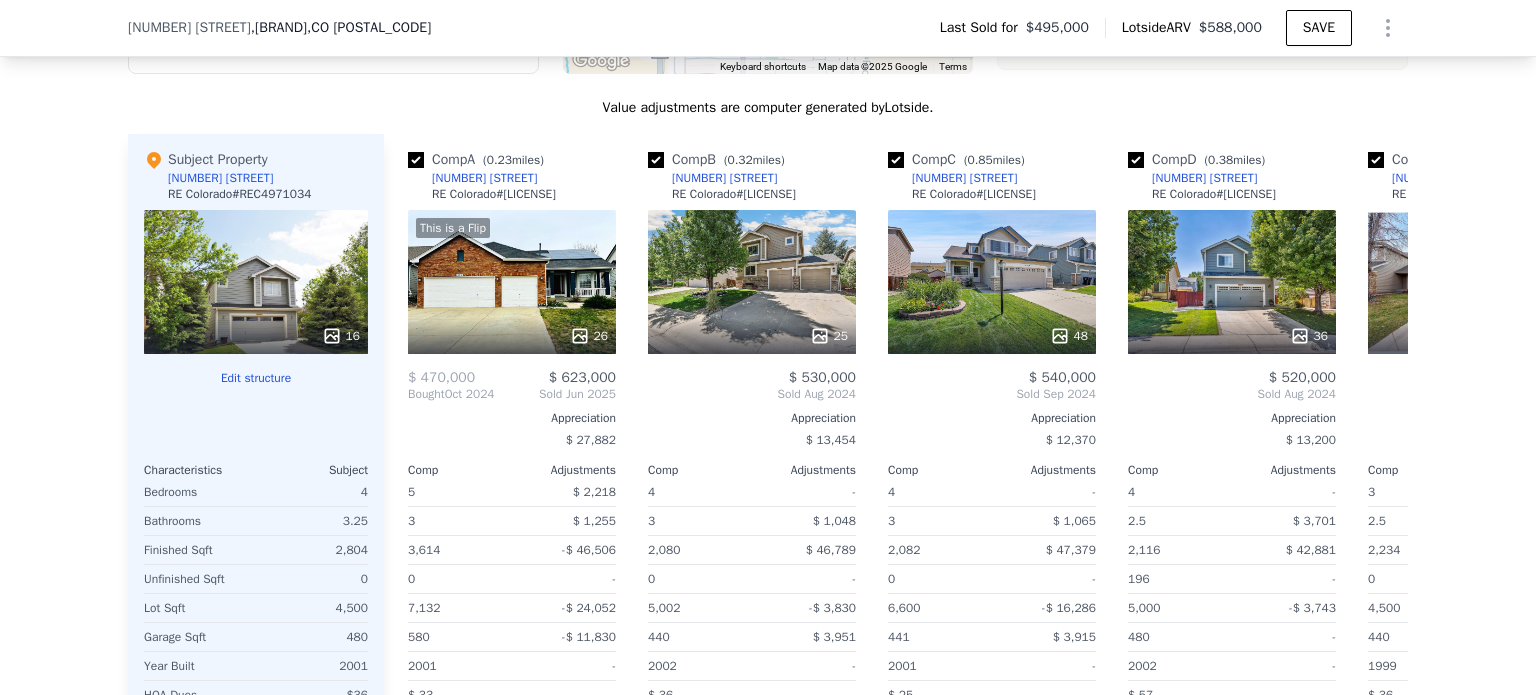 scroll, scrollTop: 2080, scrollLeft: 0, axis: vertical 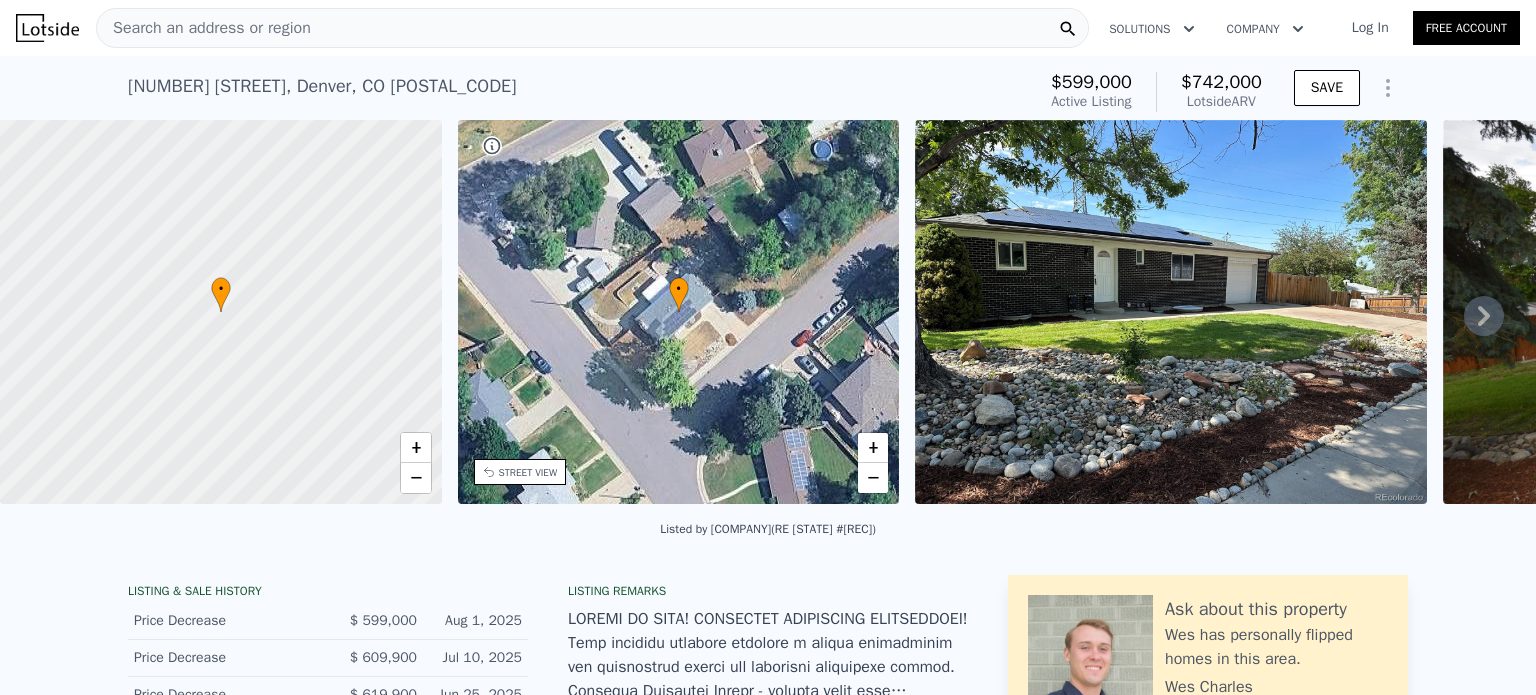 click on "Search an address or region" at bounding box center (204, 28) 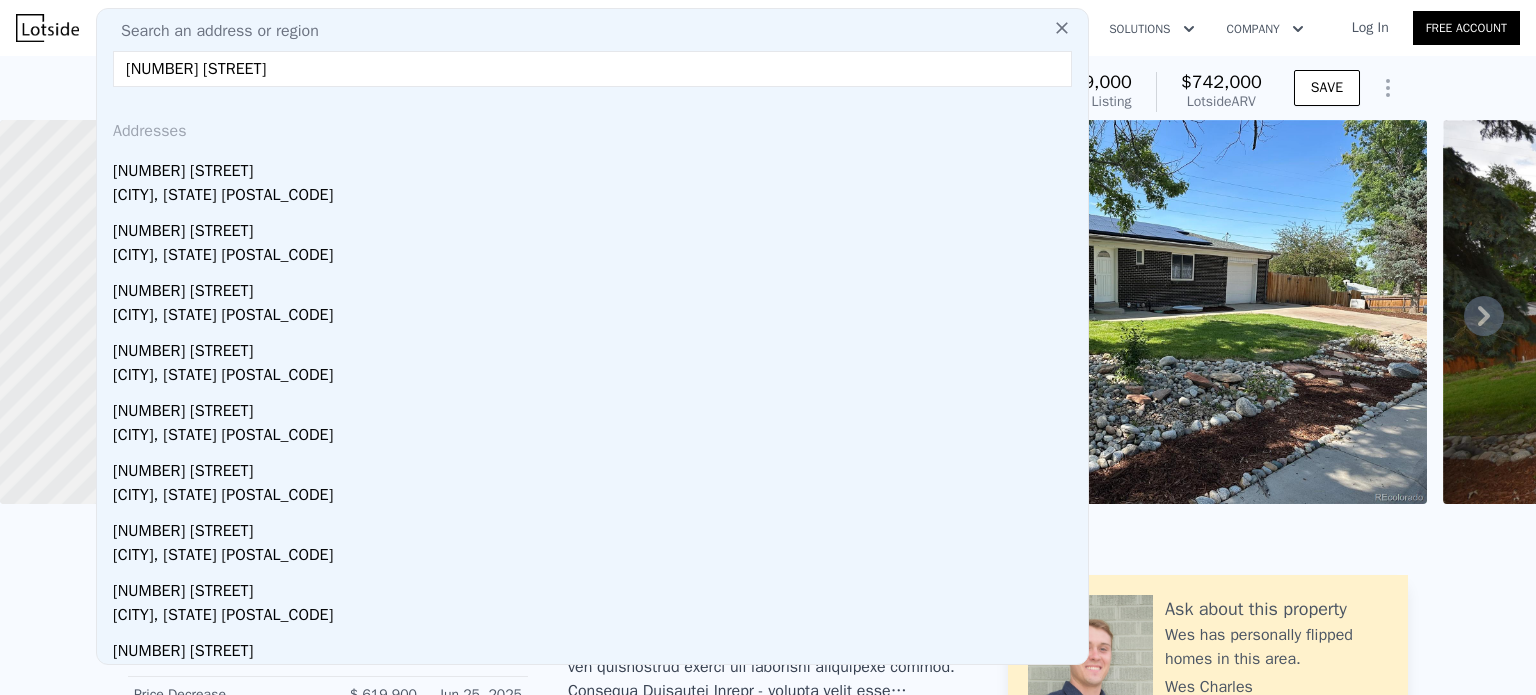 type on "[NUMBER] [STREET]" 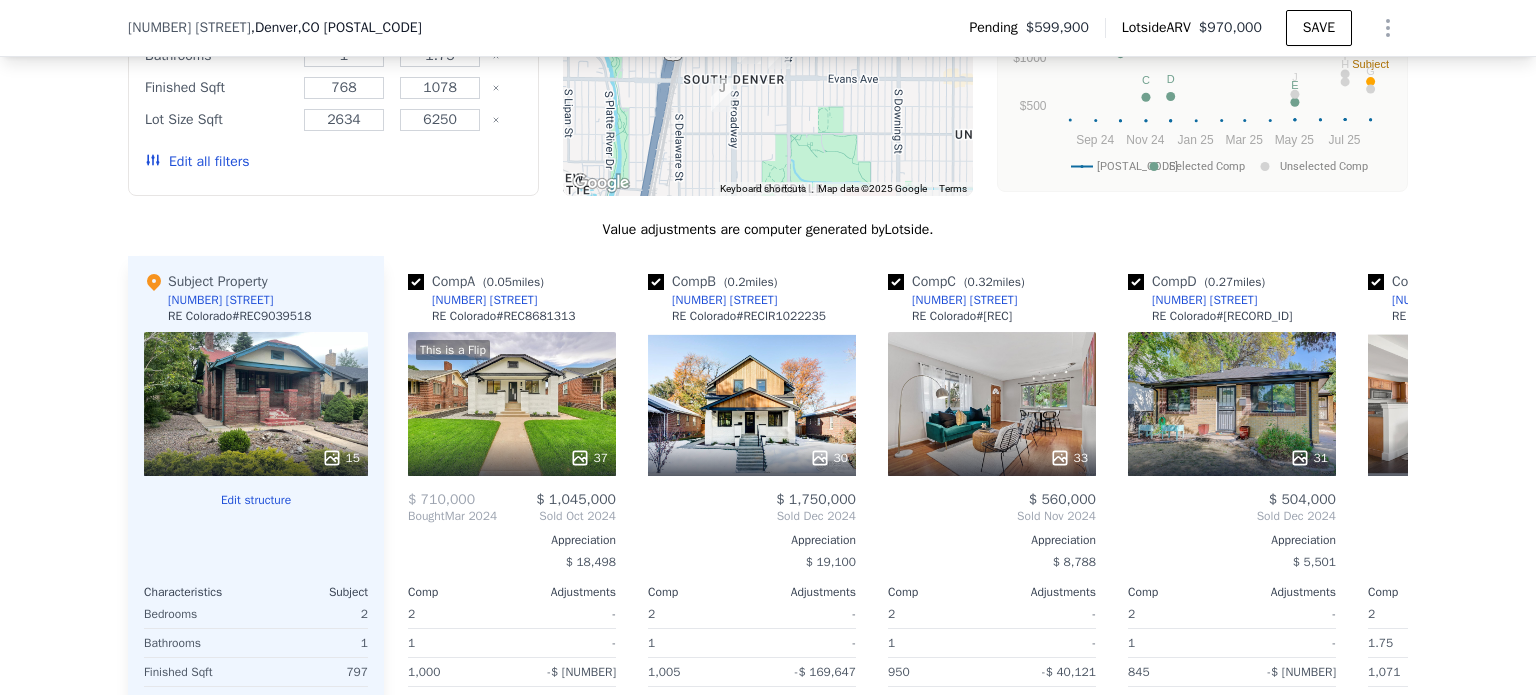 scroll, scrollTop: 2275, scrollLeft: 0, axis: vertical 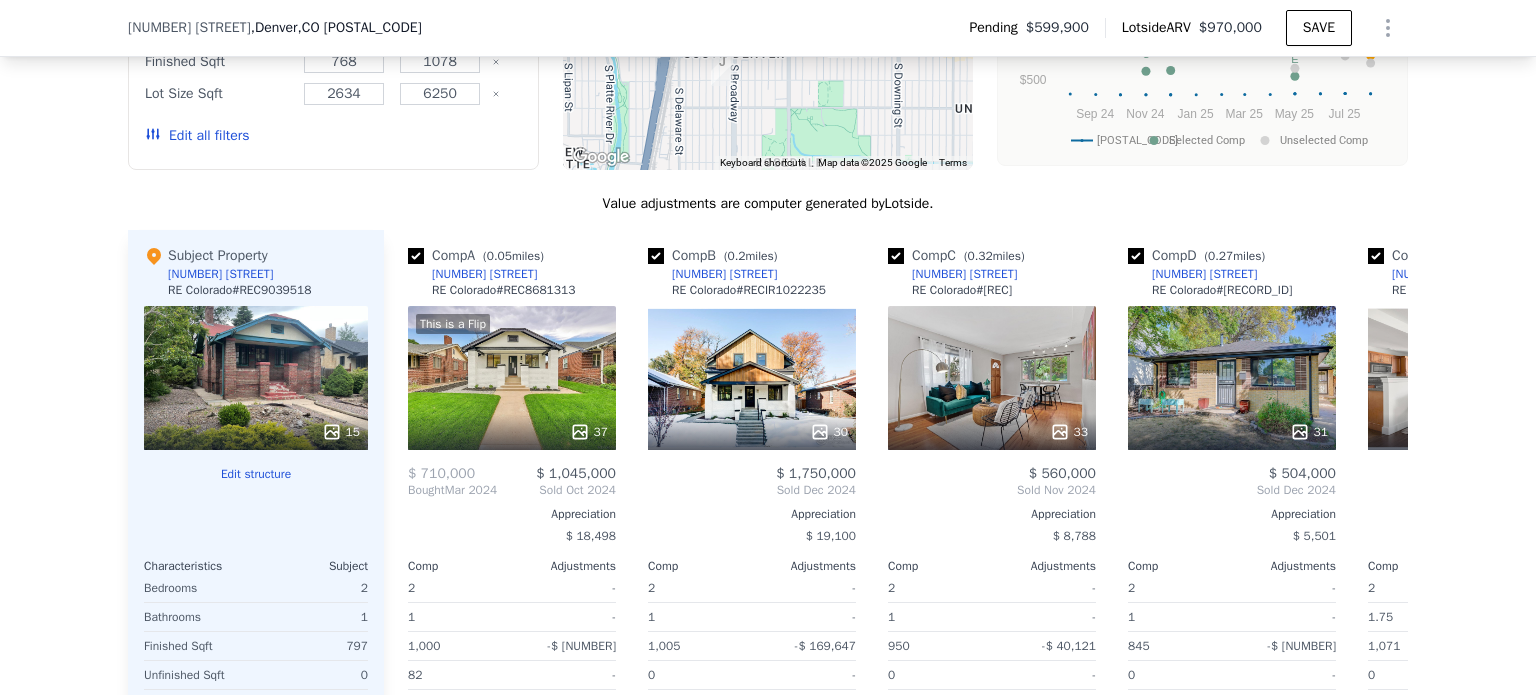 click on "This is a Flip 37" at bounding box center (512, 378) 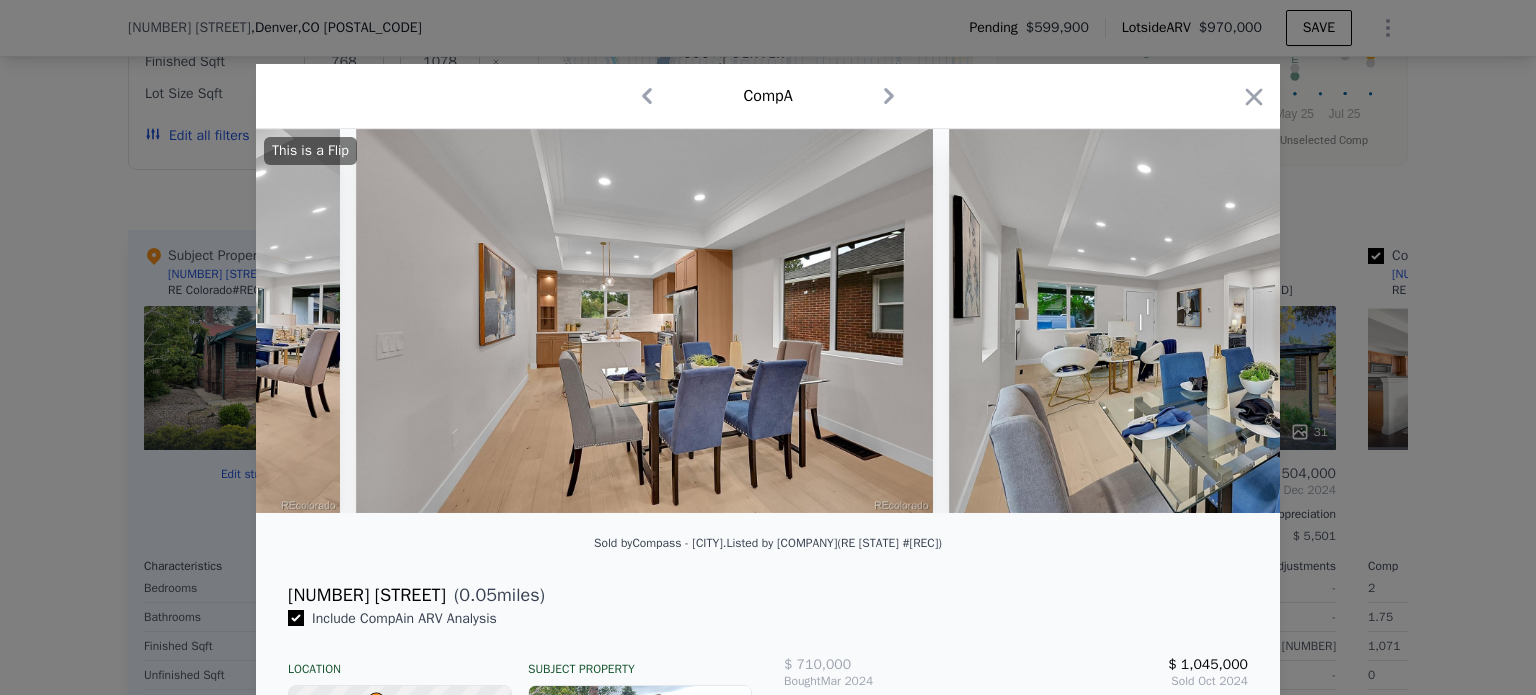 scroll, scrollTop: 0, scrollLeft: 6961, axis: horizontal 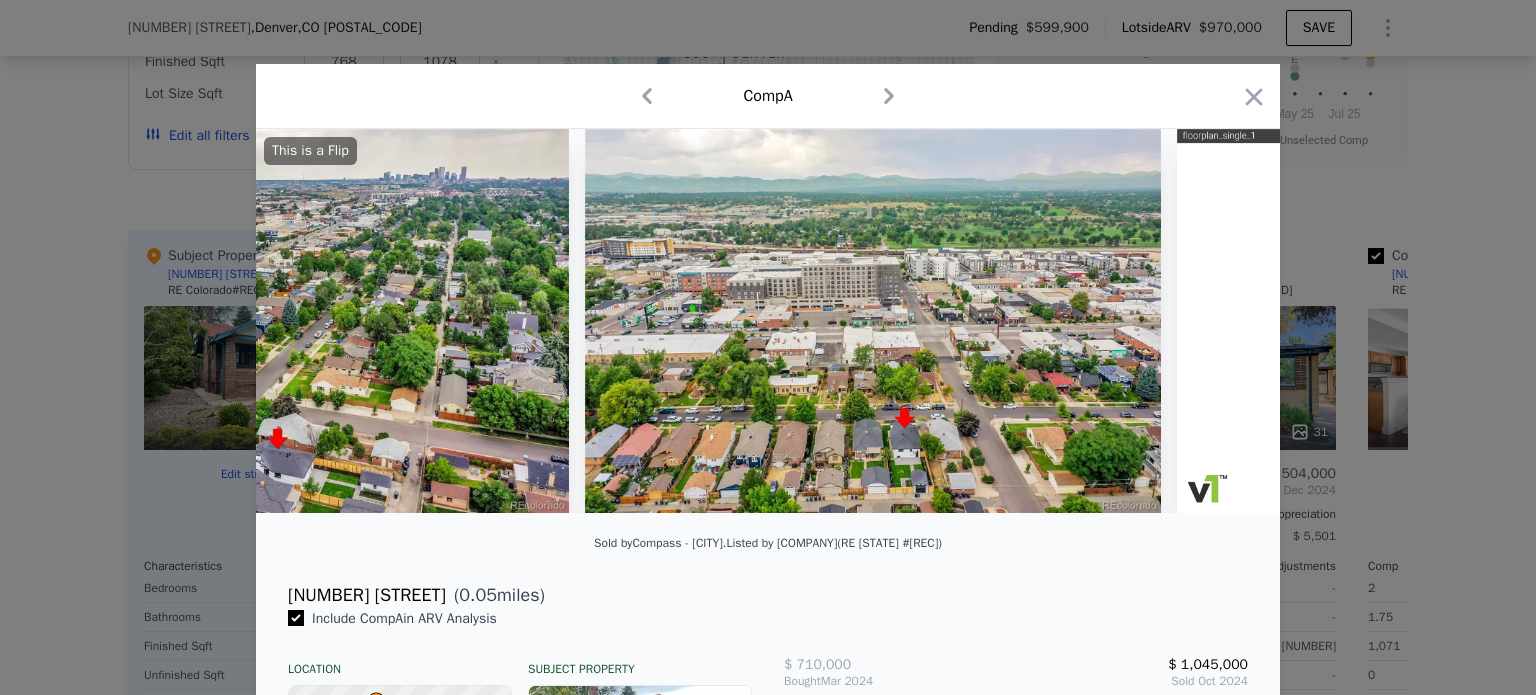 click 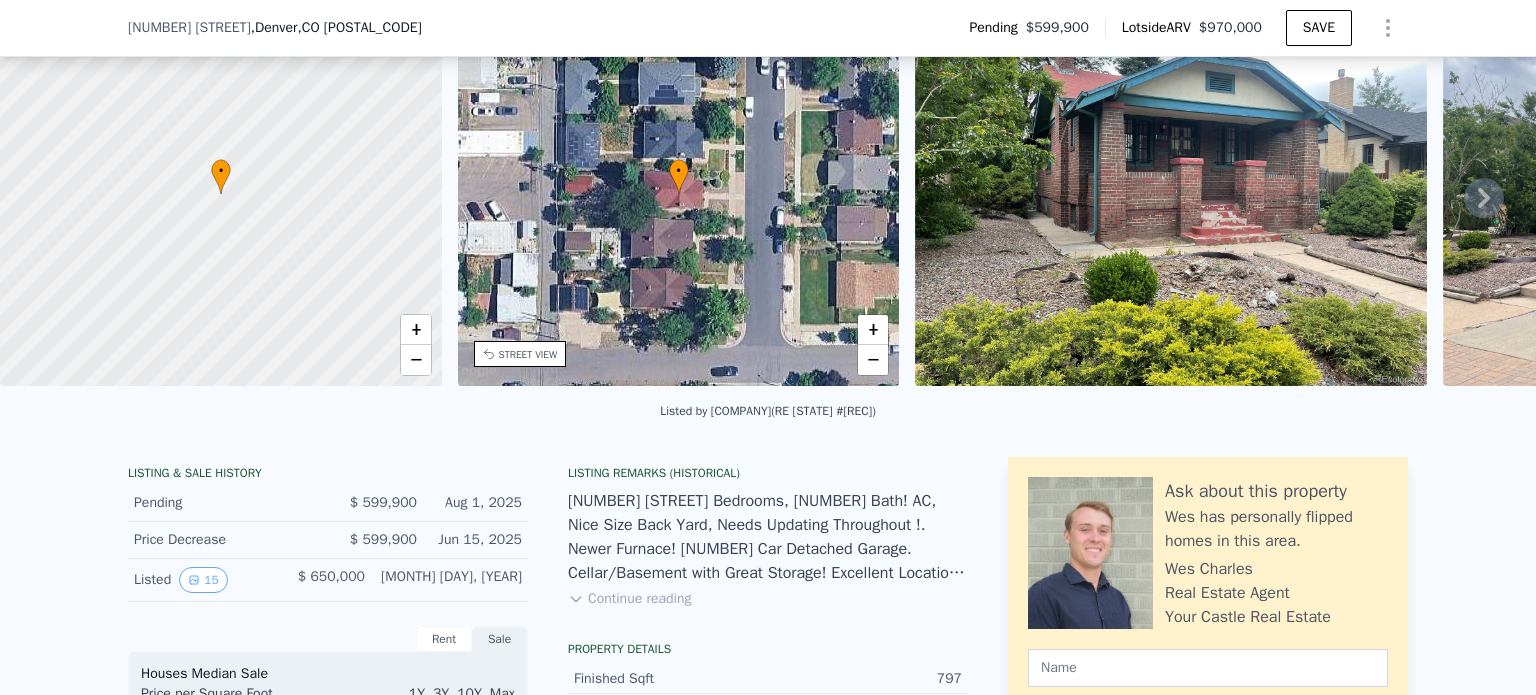 scroll, scrollTop: 0, scrollLeft: 0, axis: both 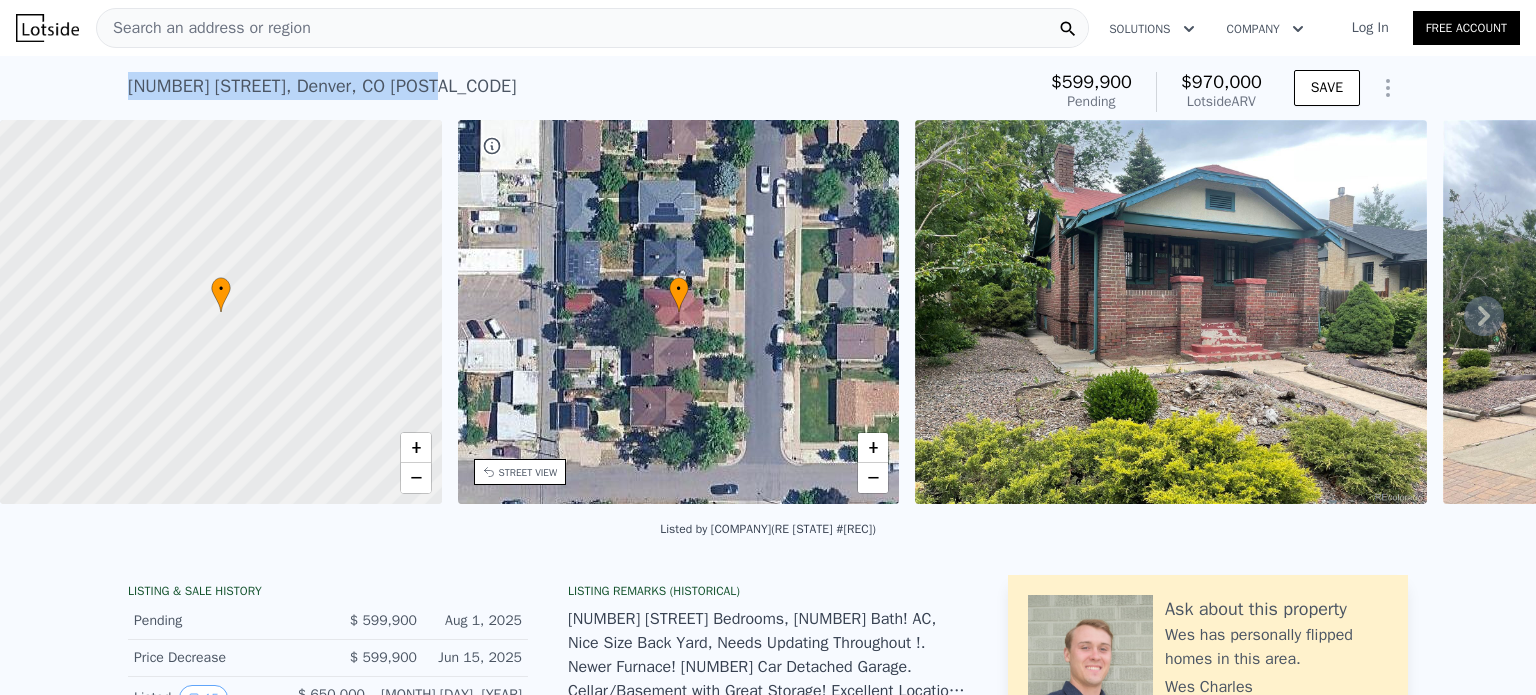 drag, startPoint x: 410, startPoint y: 82, endPoint x: 123, endPoint y: 81, distance: 287.00174 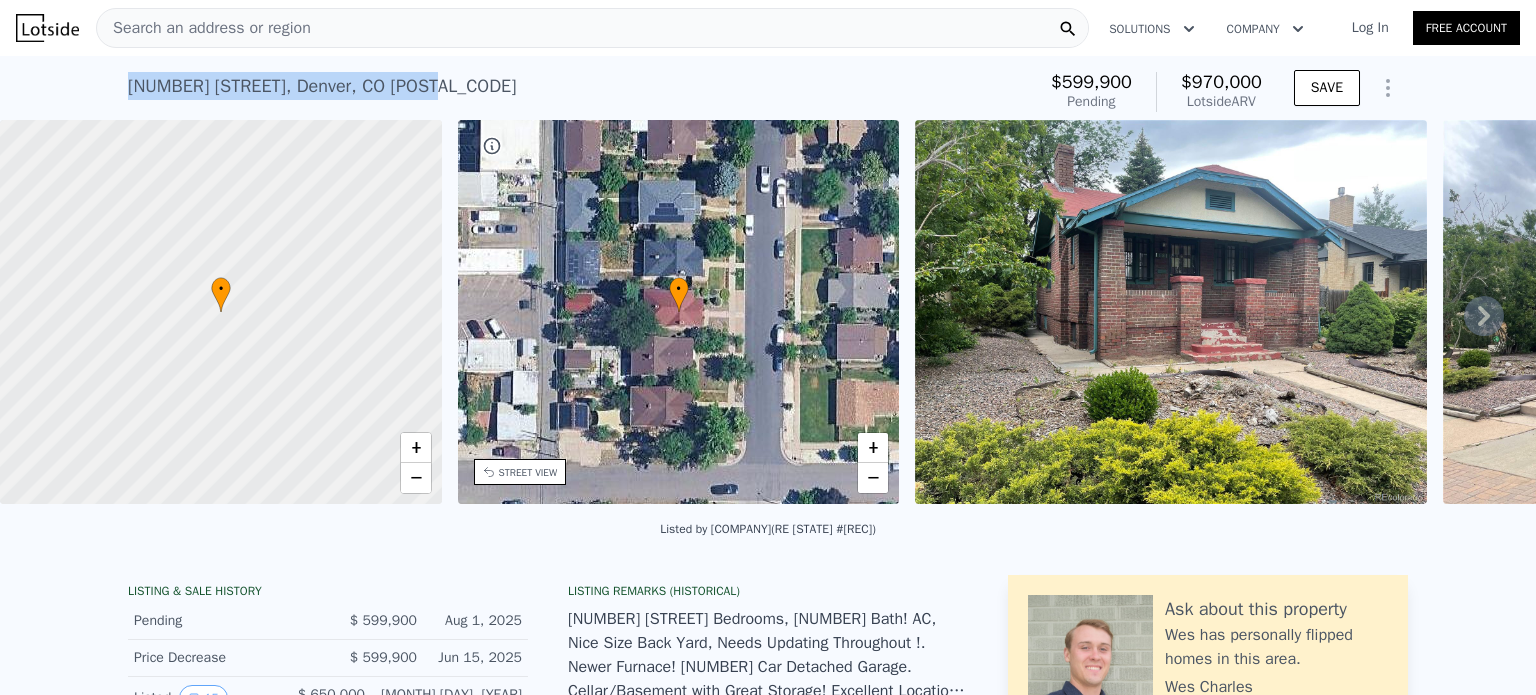 click on "Search an address or region" at bounding box center [204, 28] 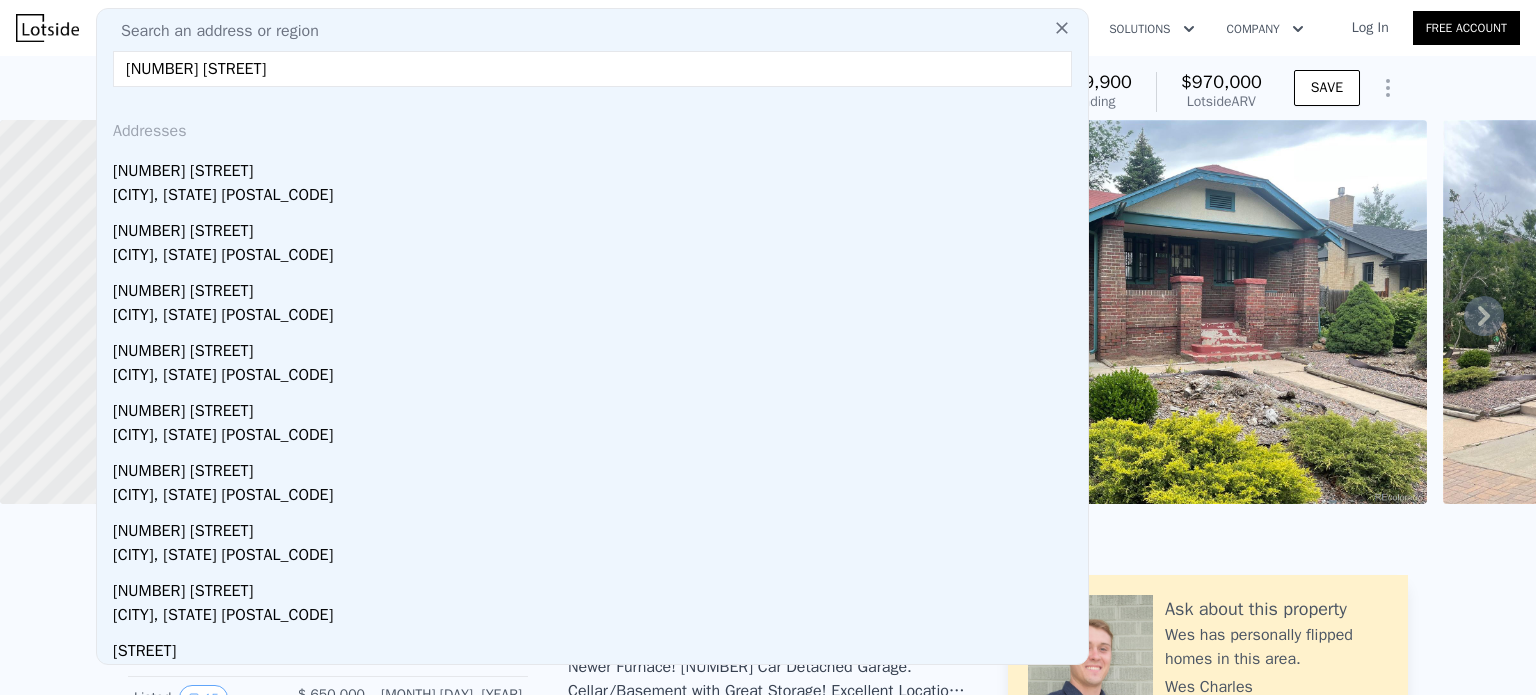 type on "[NUMBER] [STREET]" 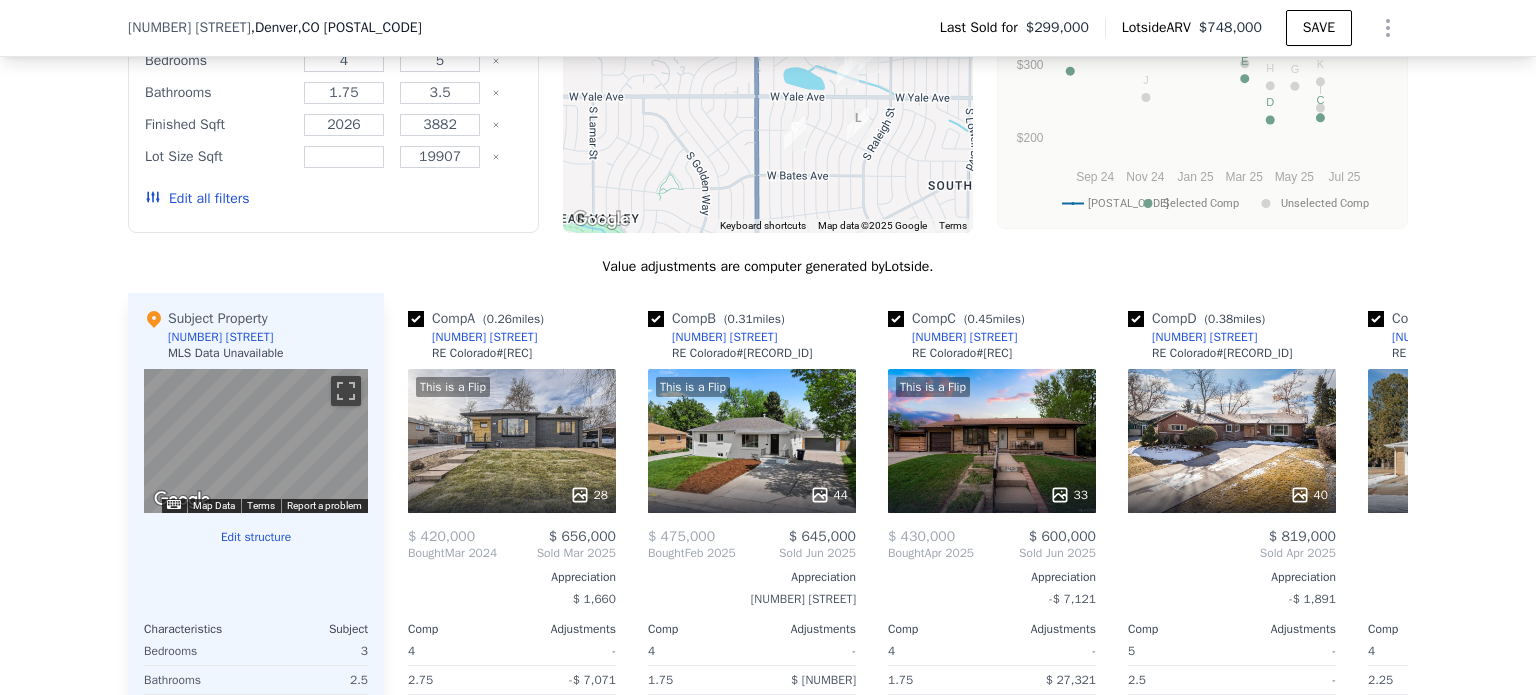 scroll, scrollTop: 1824, scrollLeft: 0, axis: vertical 